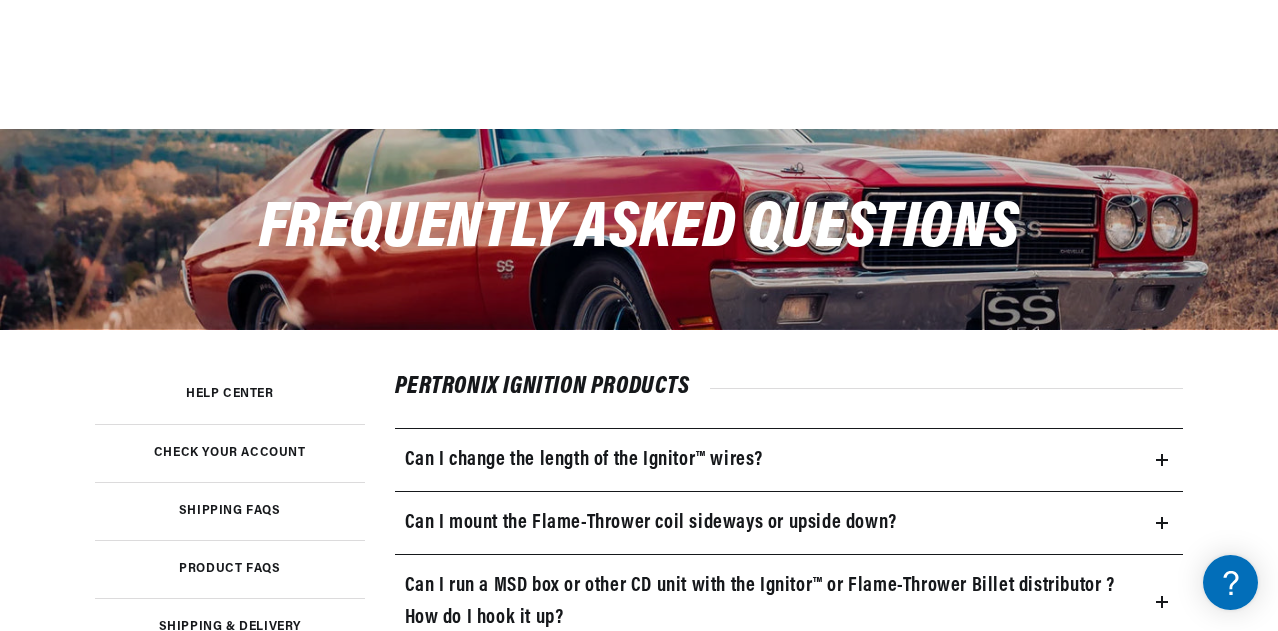 scroll, scrollTop: 300, scrollLeft: 0, axis: vertical 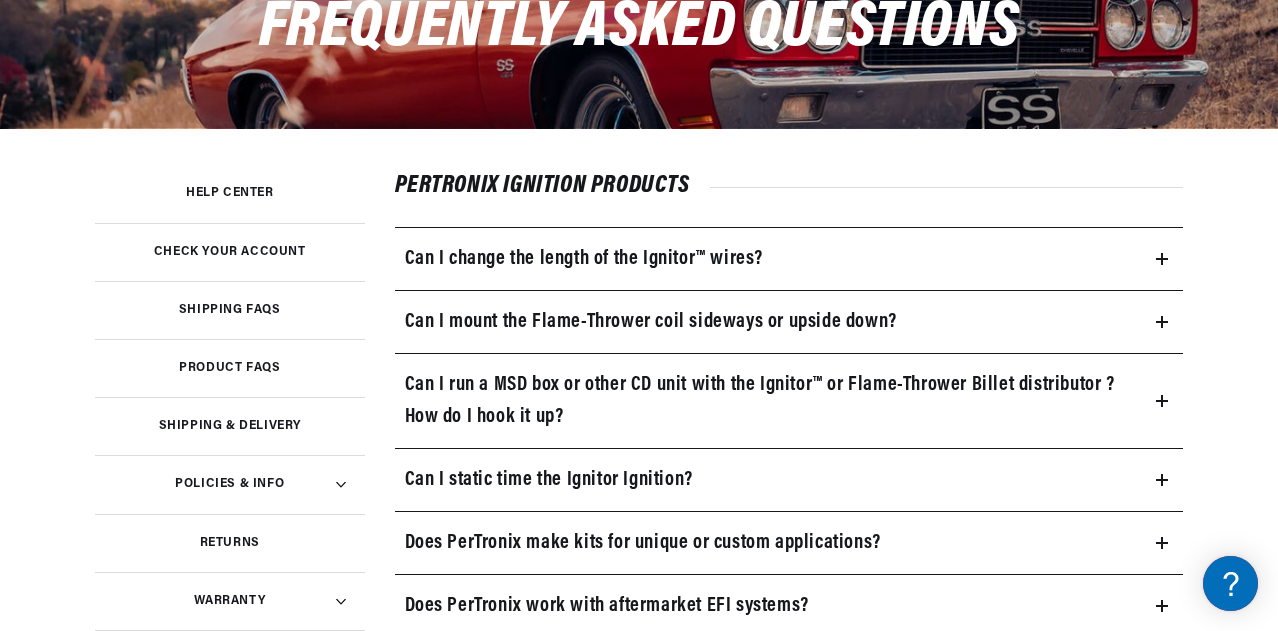 click on "Can I run a MSD box or other CD unit with the Ignitor™ or Flame-Thrower Billet distributor ? How do I hook it up?" at bounding box center (769, 401) 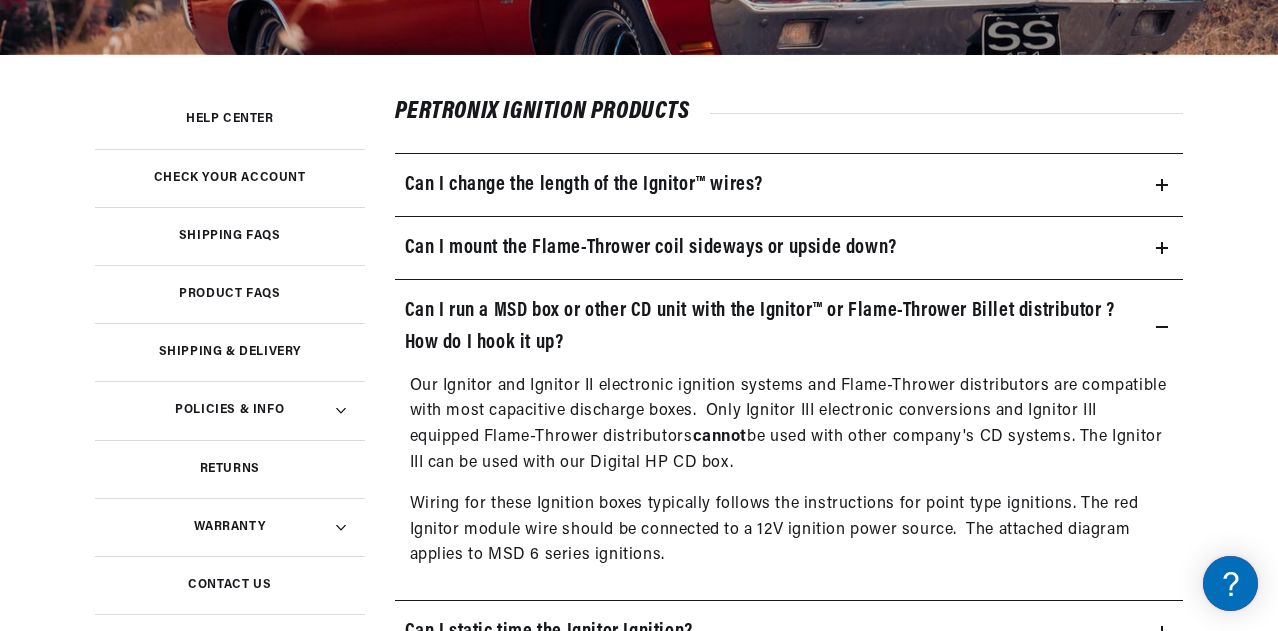 scroll, scrollTop: 400, scrollLeft: 0, axis: vertical 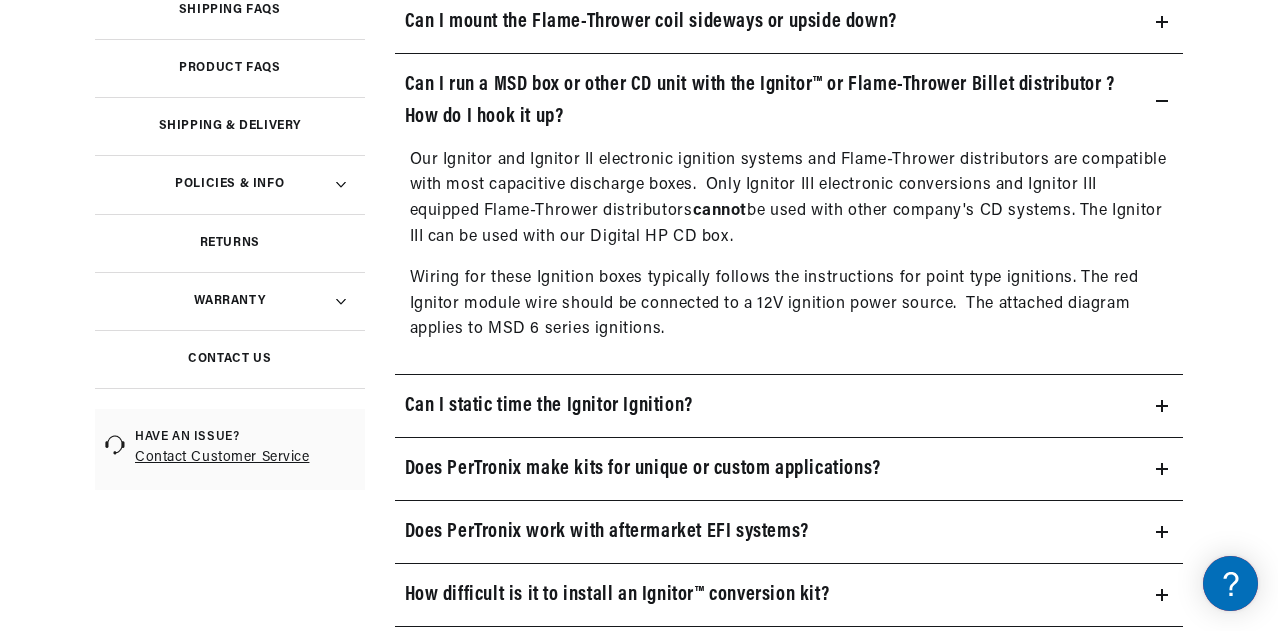 click on "Can I run a MSD box or other CD unit with the Ignitor™ or Flame-Thrower Billet distributor ? How do I hook it up?" at bounding box center [769, 101] 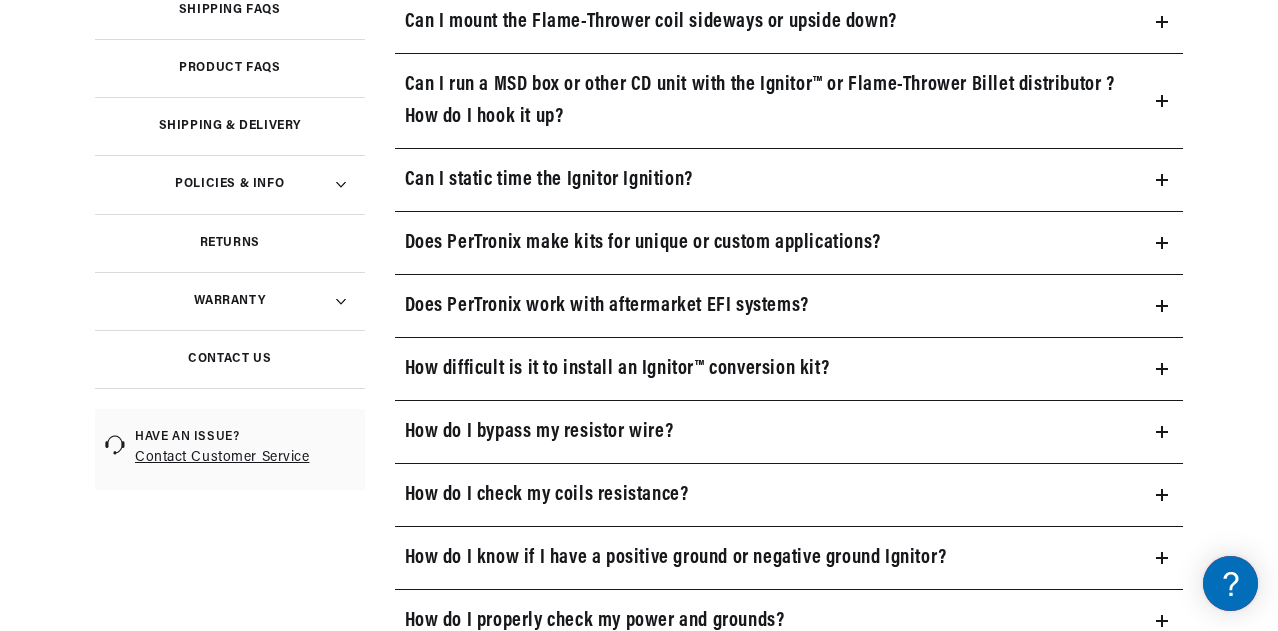 scroll, scrollTop: 0, scrollLeft: 1098, axis: horizontal 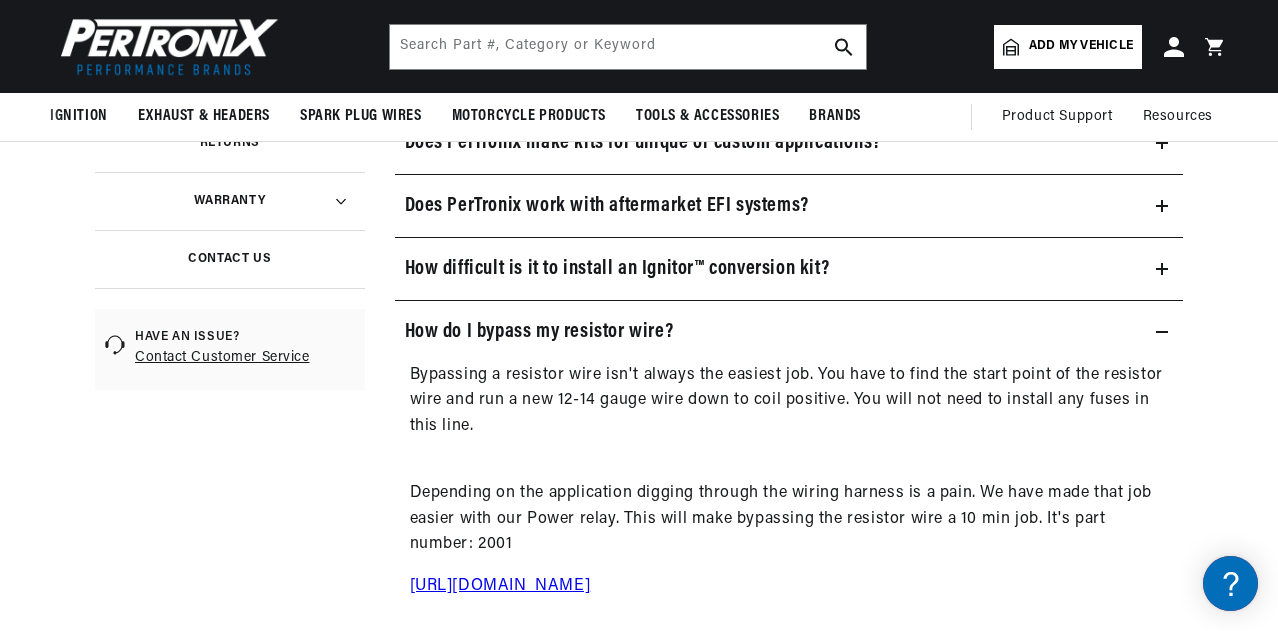 click on "How do I bypass my resistor wire?" at bounding box center (539, 332) 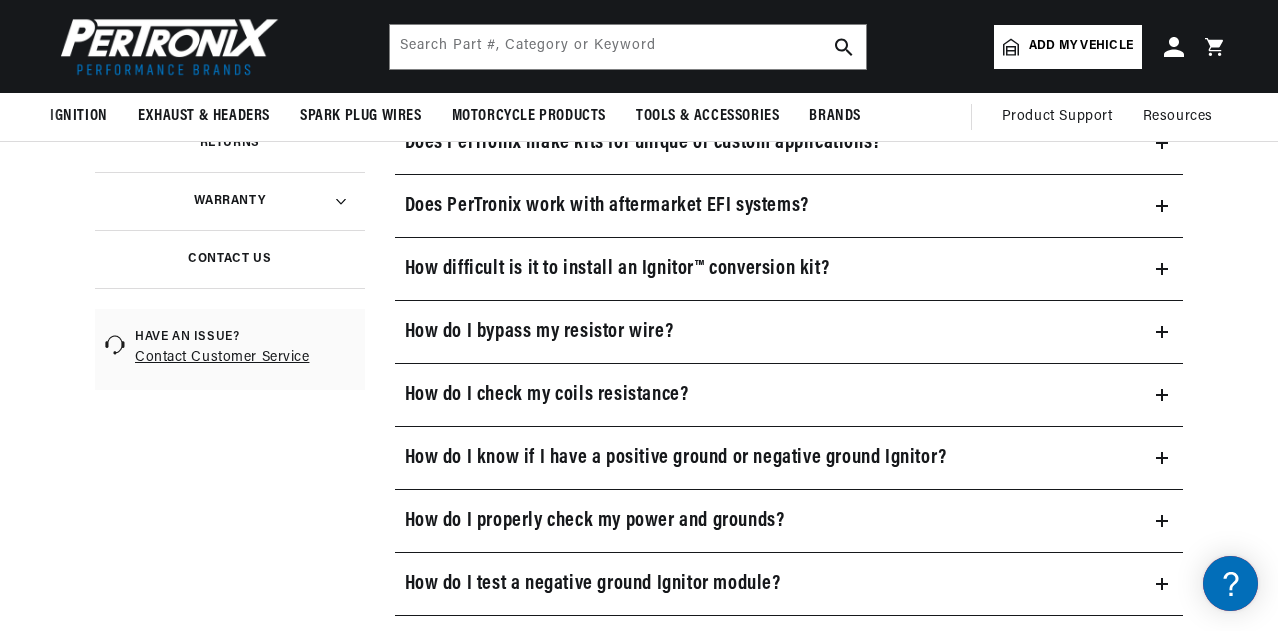 scroll, scrollTop: 0, scrollLeft: 1098, axis: horizontal 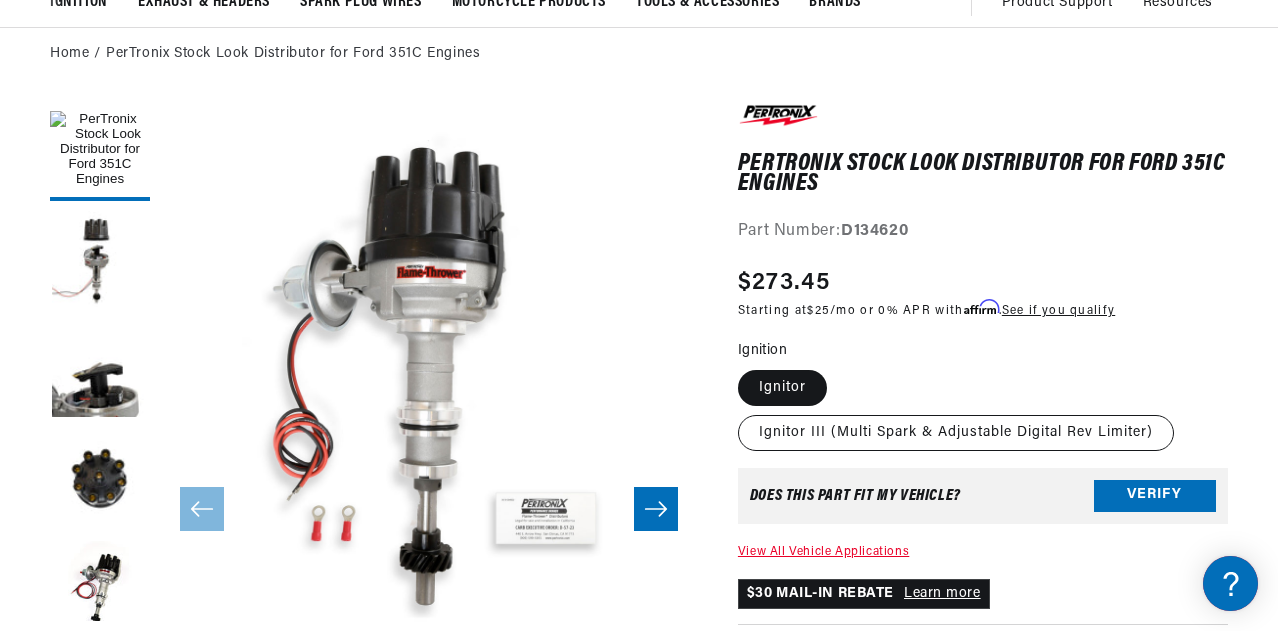 click on "Ignitor III (Multi Spark & Adjustable Digital Rev Limiter)" at bounding box center (956, 433) 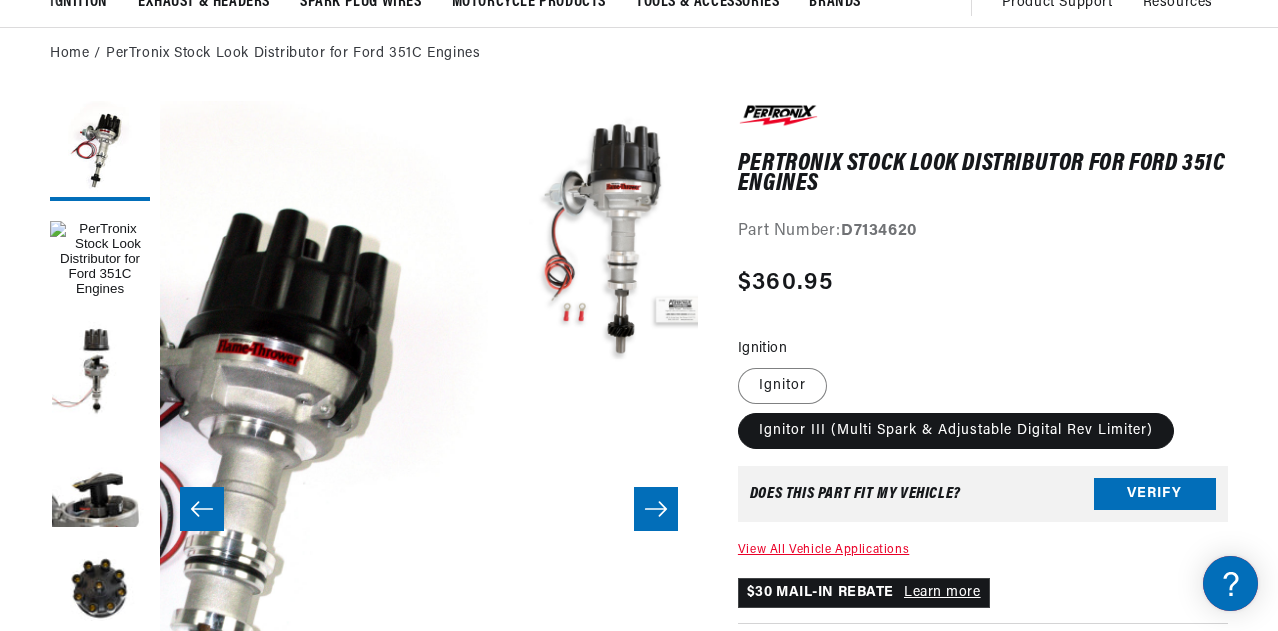 scroll, scrollTop: 0, scrollLeft: 0, axis: both 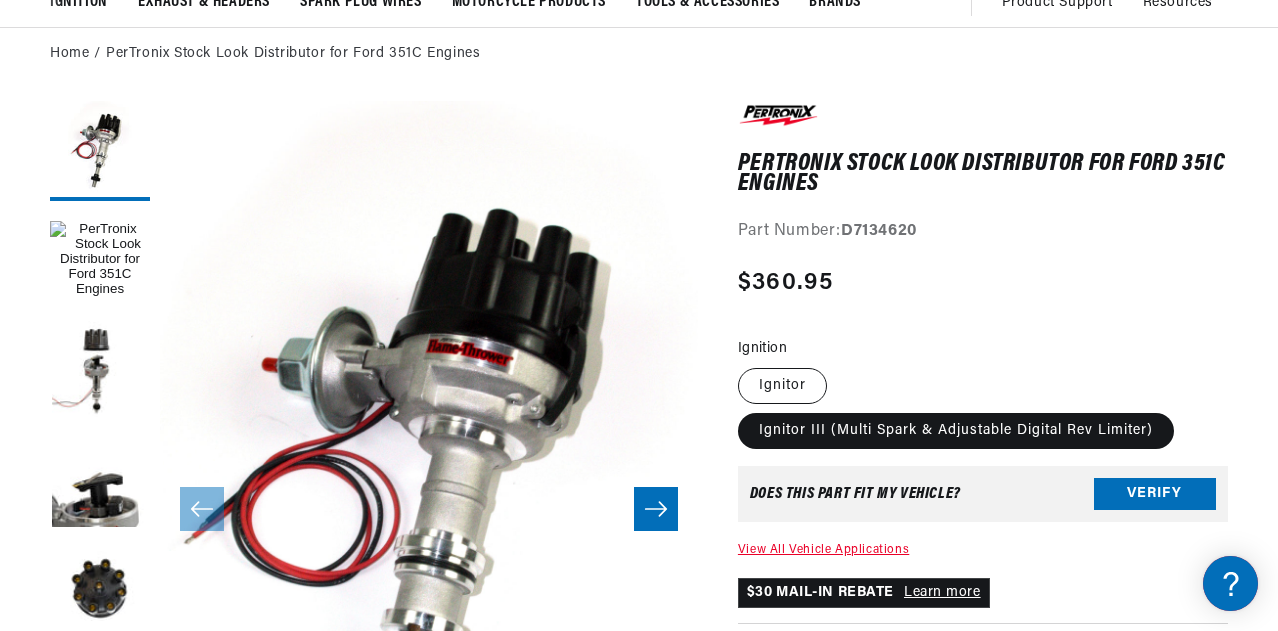 click on "Ignitor" at bounding box center [782, 386] 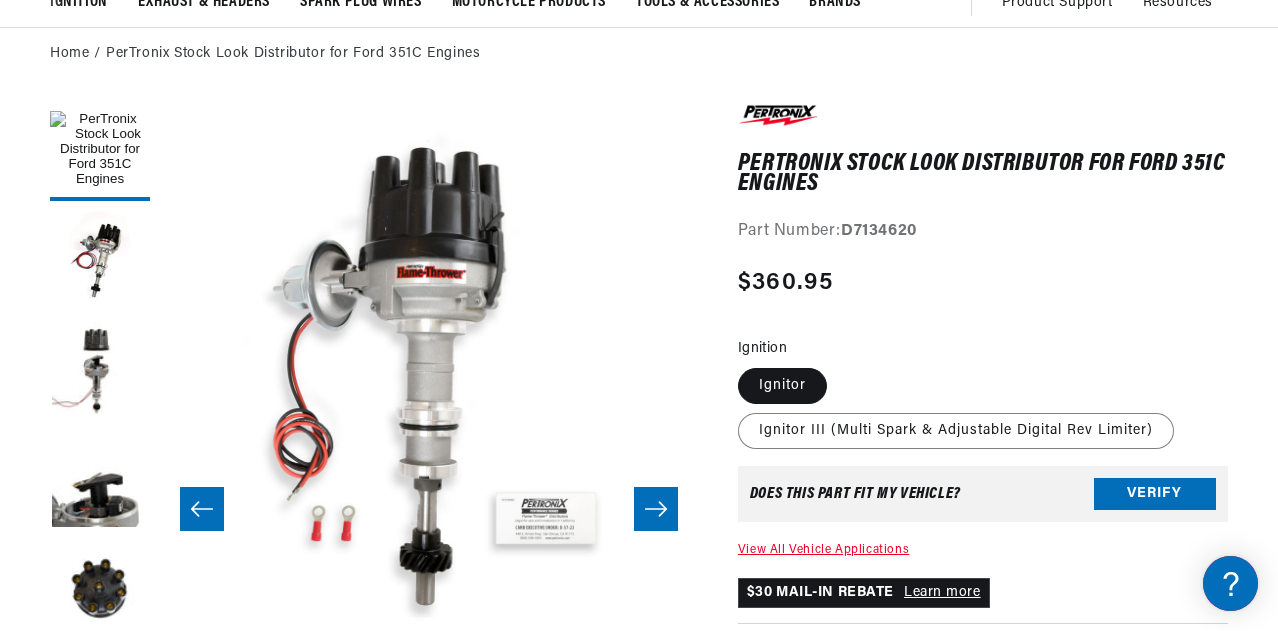scroll, scrollTop: 0, scrollLeft: 442, axis: horizontal 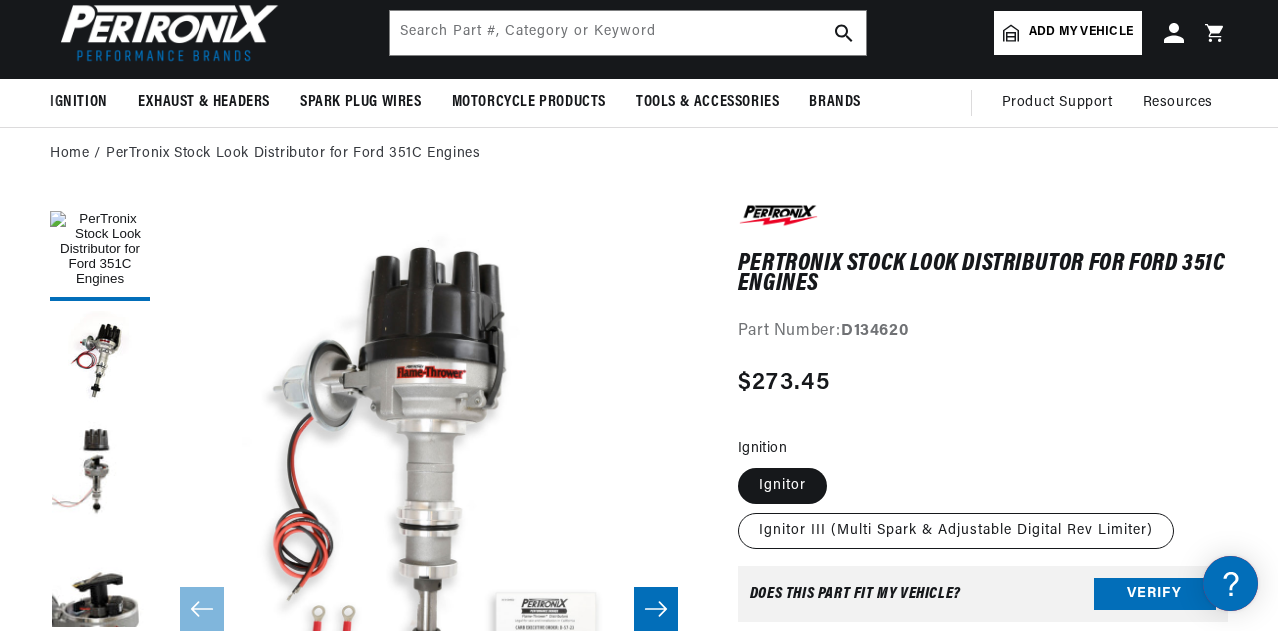 click on "Ignitor III (Multi Spark & Adjustable Digital Rev Limiter)" at bounding box center [956, 531] 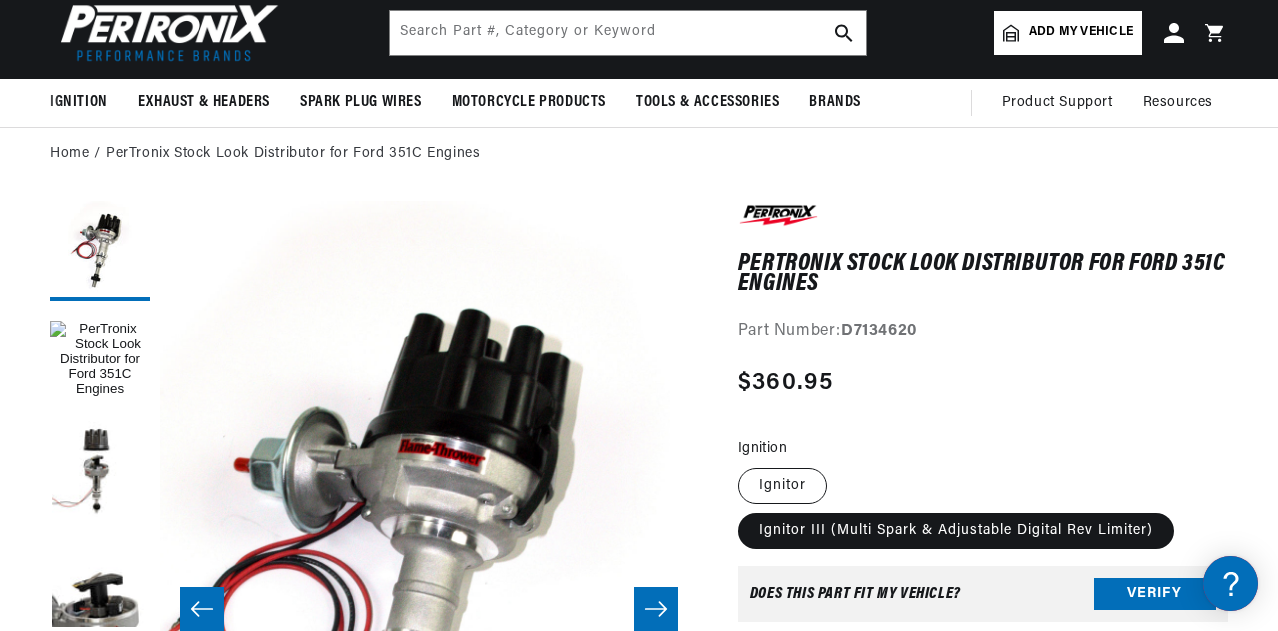 scroll, scrollTop: 0, scrollLeft: 0, axis: both 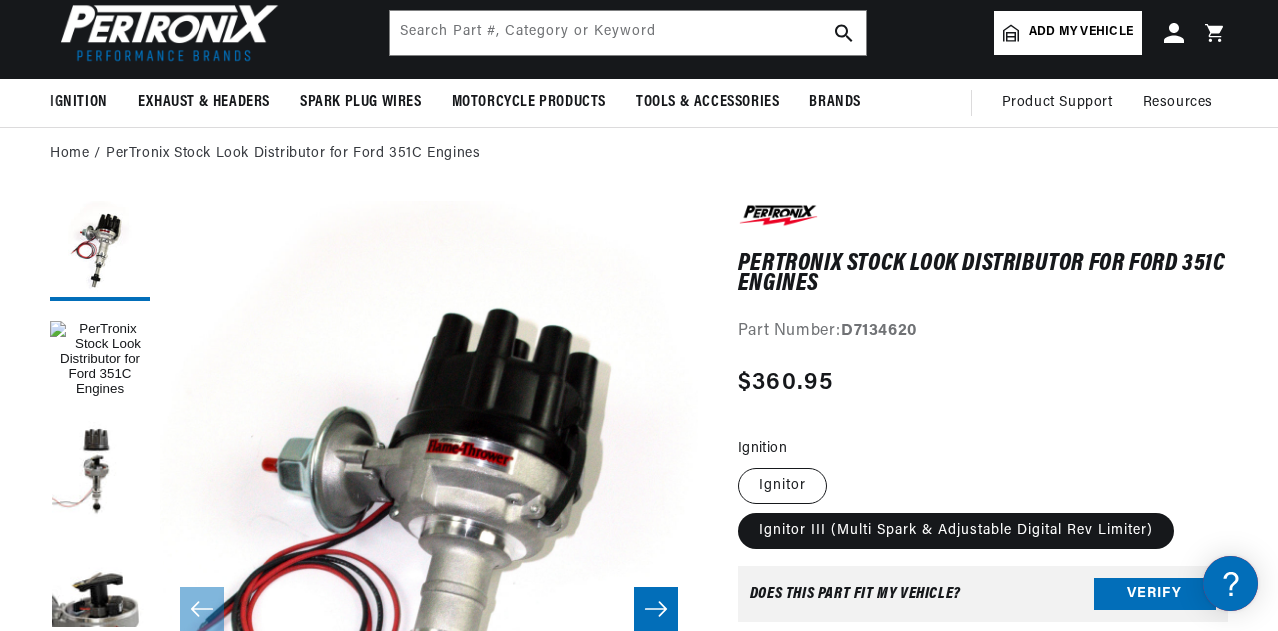 click on "Ignitor" at bounding box center [782, 486] 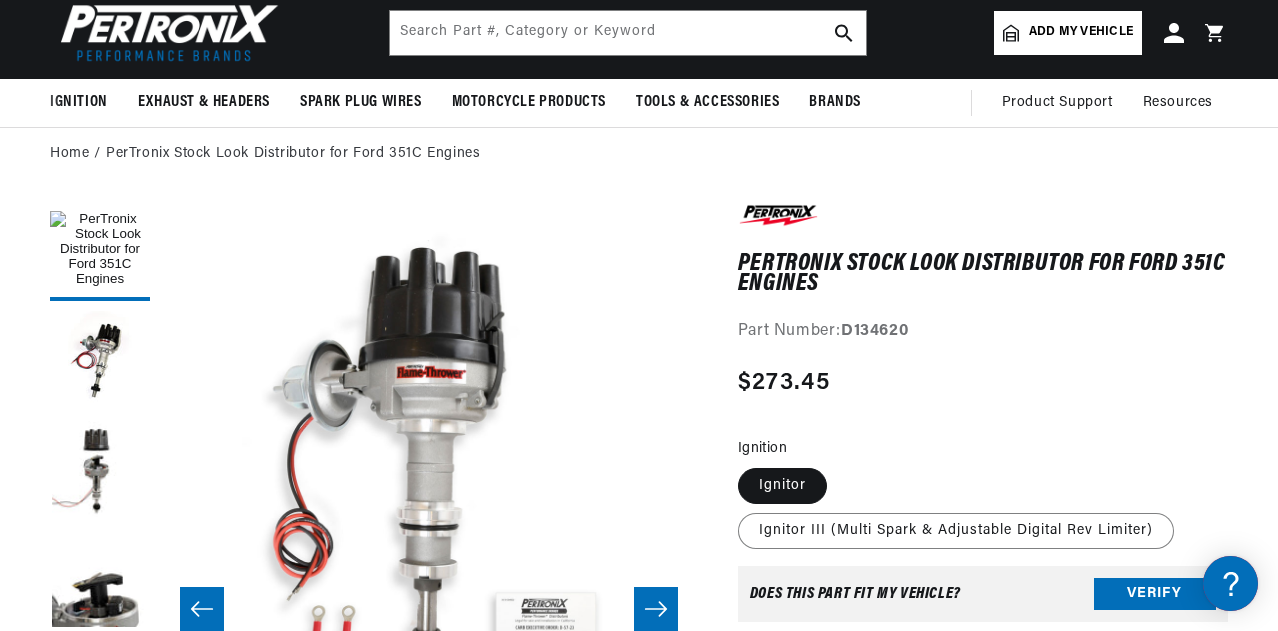 scroll, scrollTop: 0, scrollLeft: 340, axis: horizontal 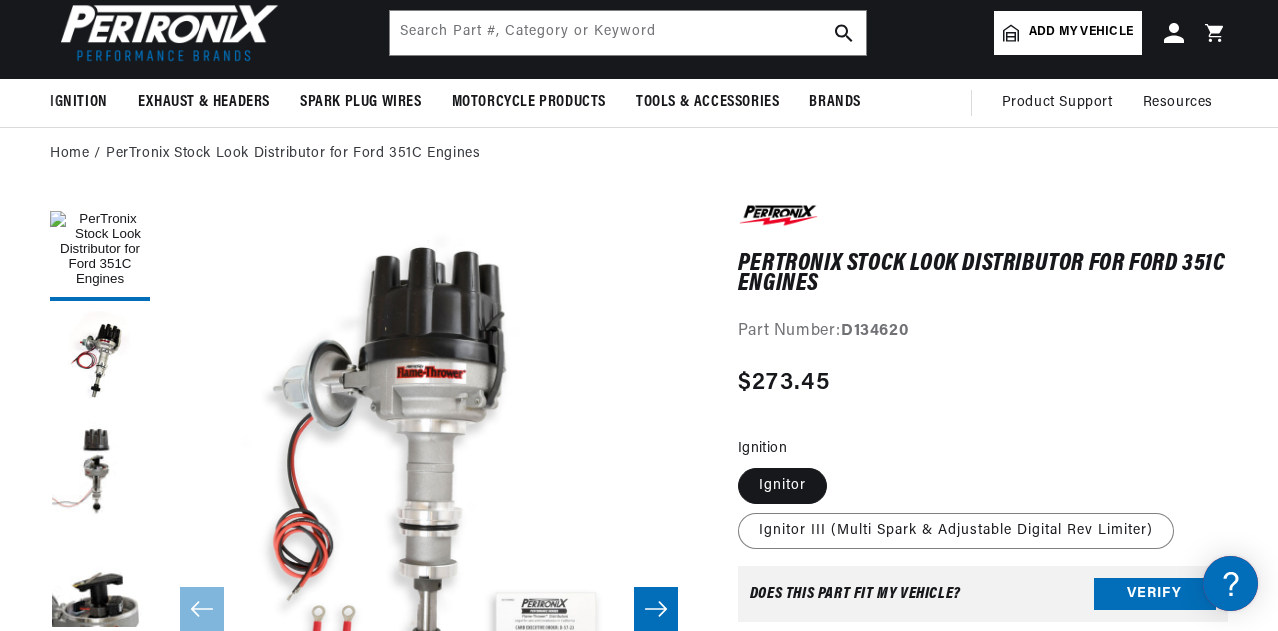 click on "Ignitor" at bounding box center (782, 486) 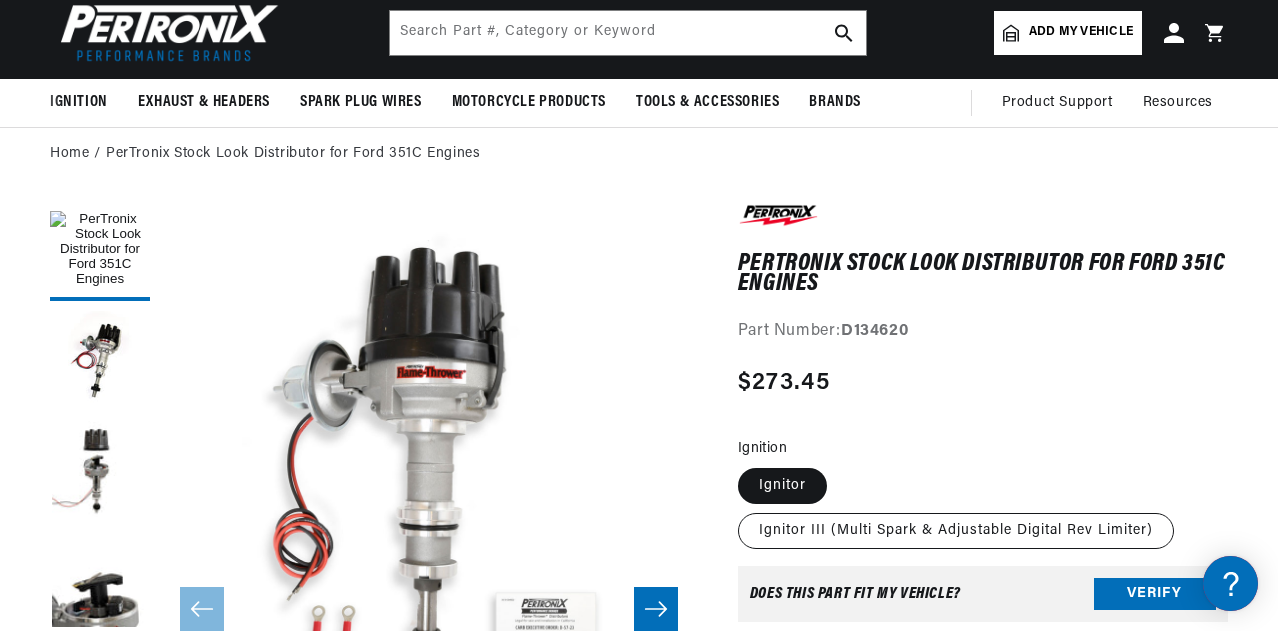 click on "Ignitor III (Multi Spark & Adjustable Digital Rev Limiter)" at bounding box center (956, 531) 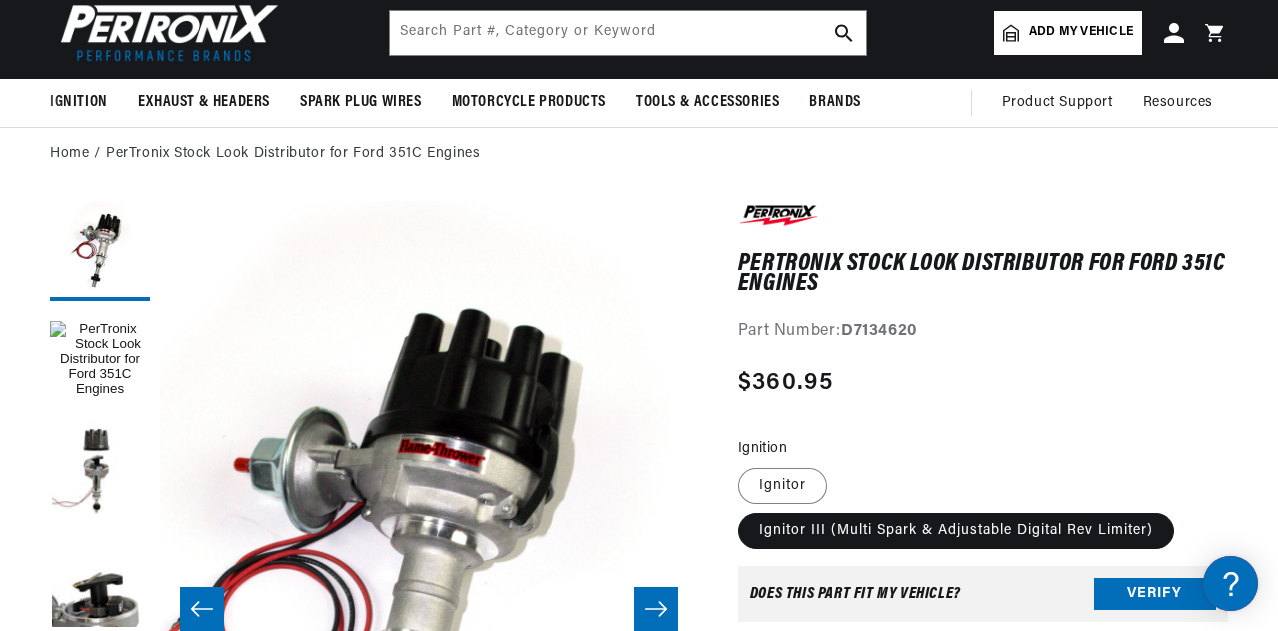 scroll, scrollTop: 0, scrollLeft: 0, axis: both 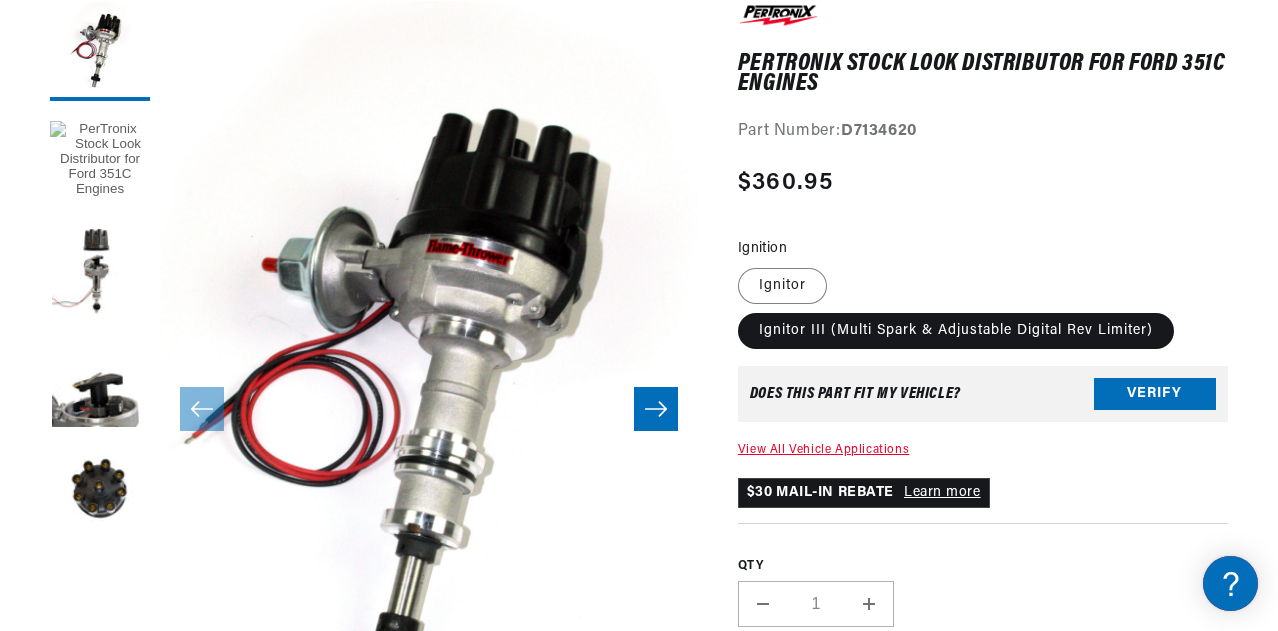 click at bounding box center [100, 161] 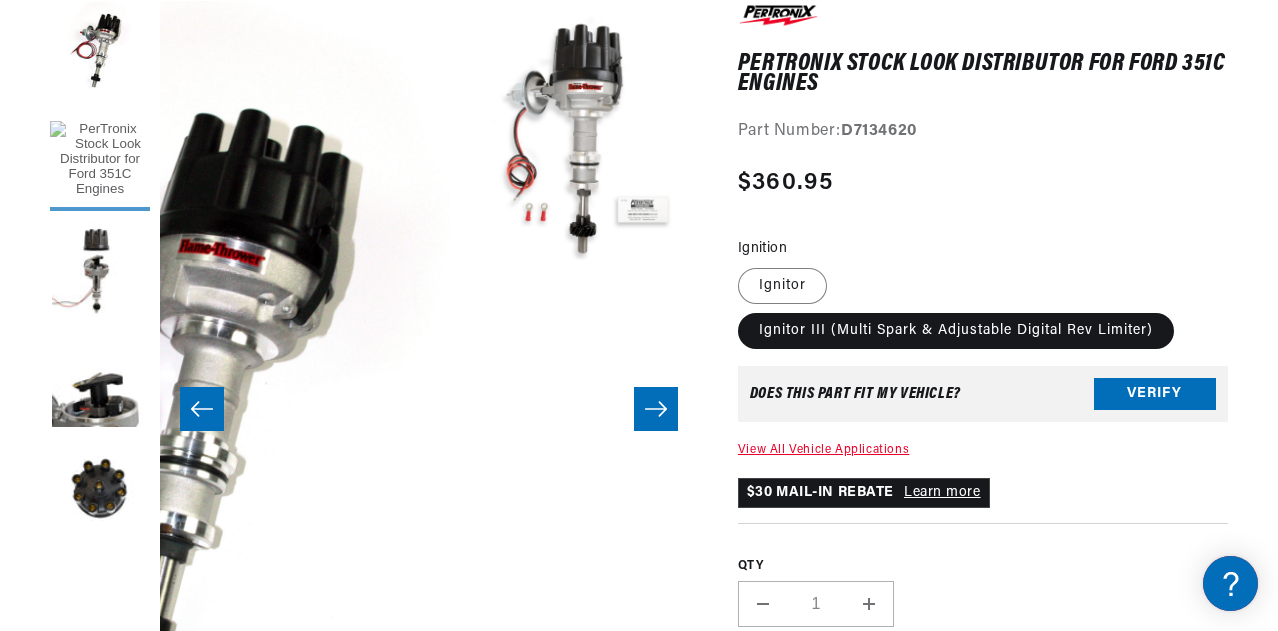 scroll, scrollTop: 0, scrollLeft: 403, axis: horizontal 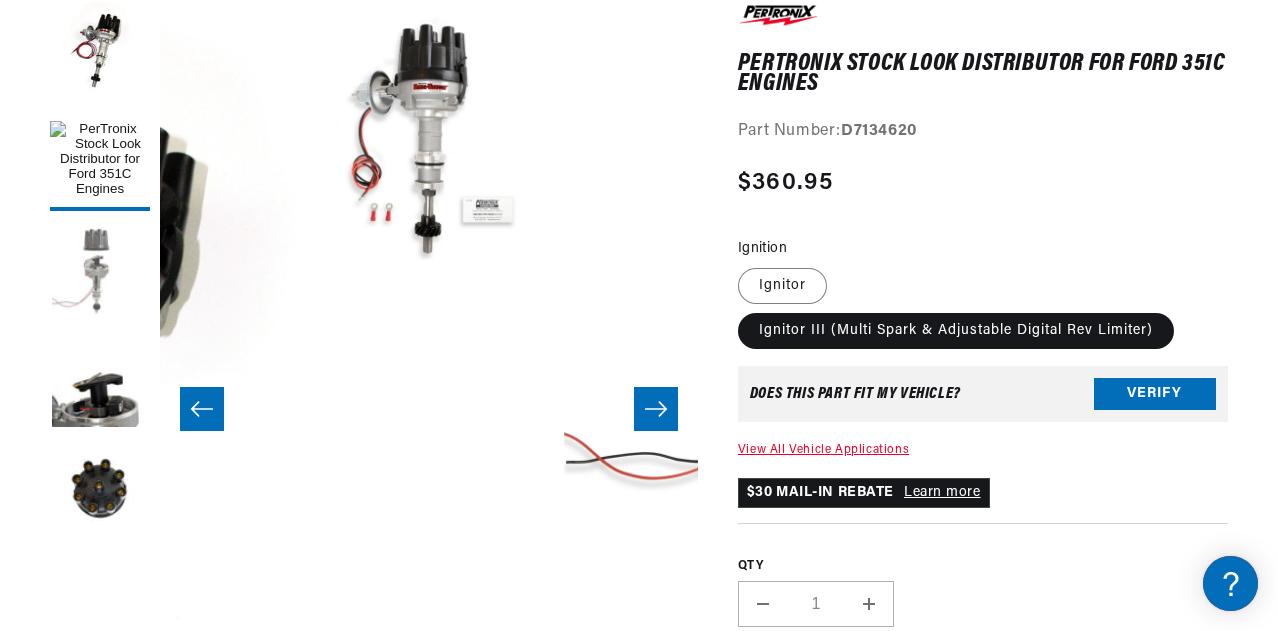 click at bounding box center [100, 271] 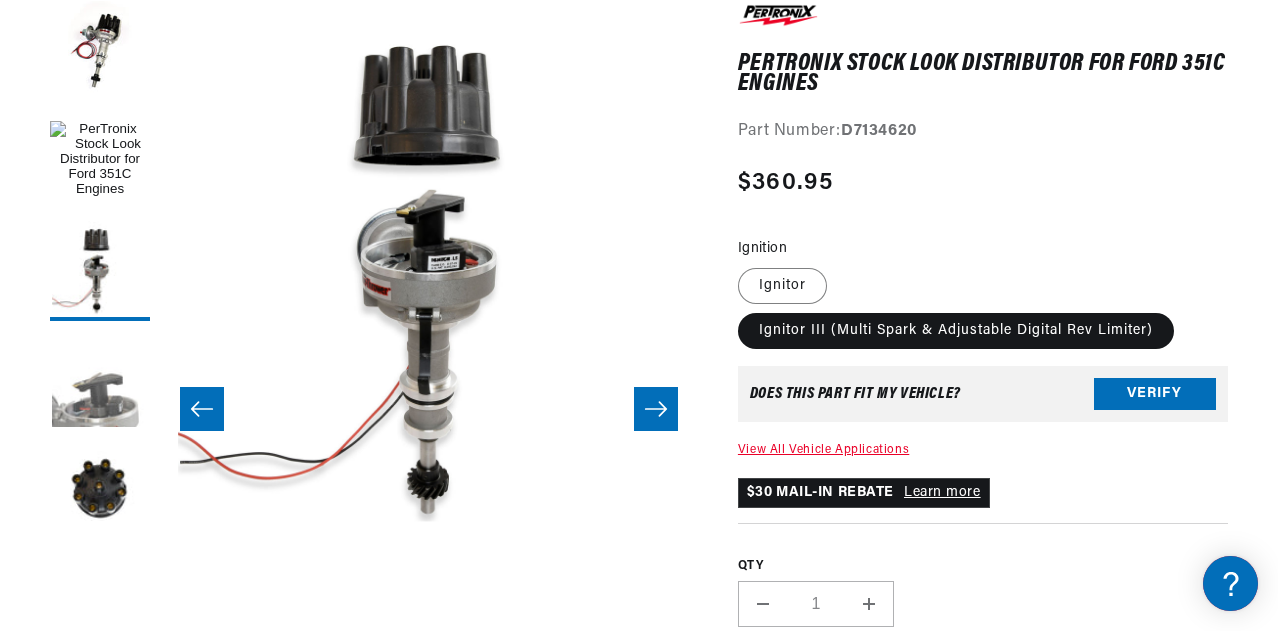 scroll, scrollTop: 0, scrollLeft: 806, axis: horizontal 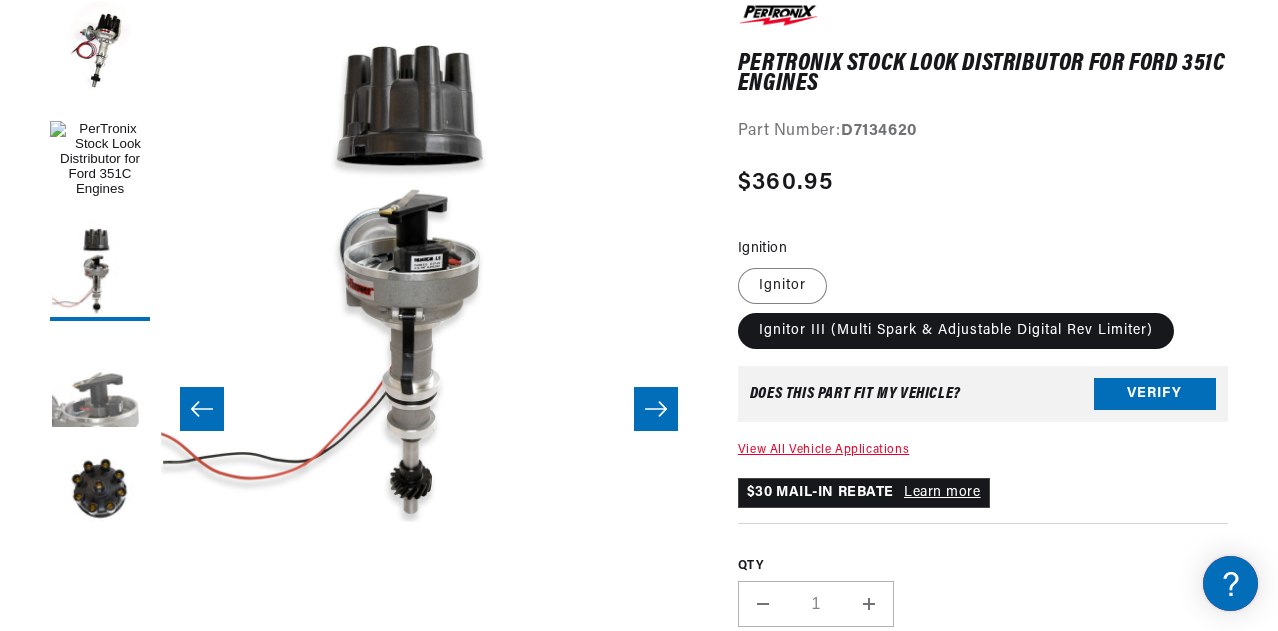 click at bounding box center [100, 381] 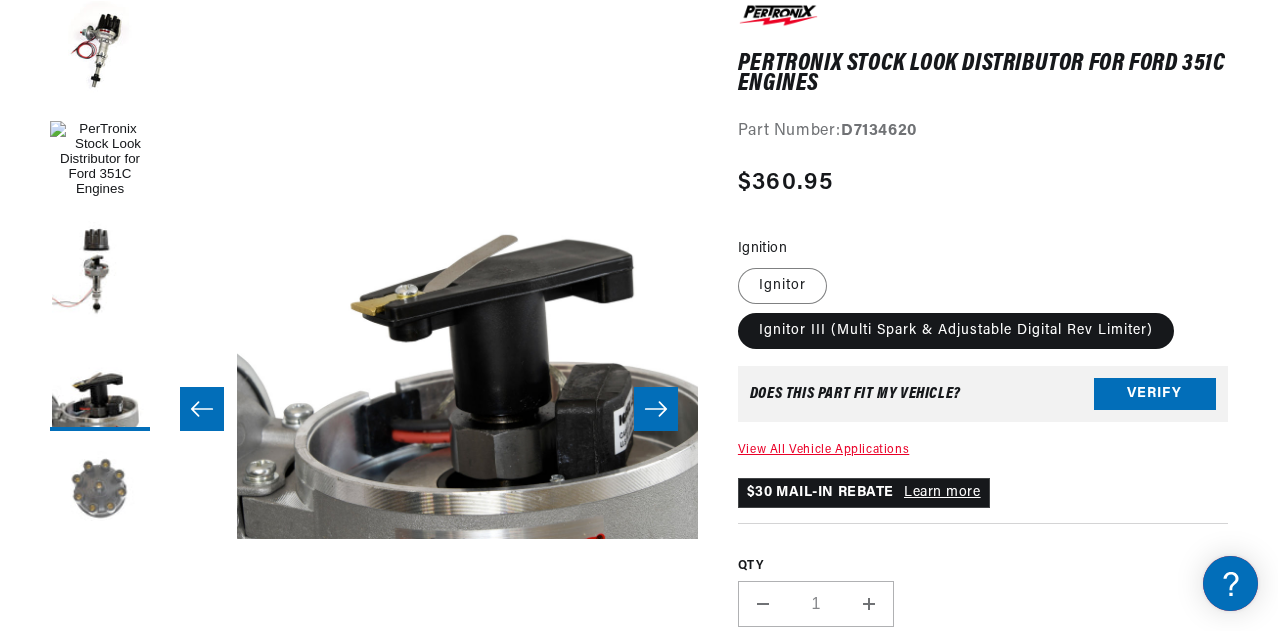scroll, scrollTop: 0, scrollLeft: 1344, axis: horizontal 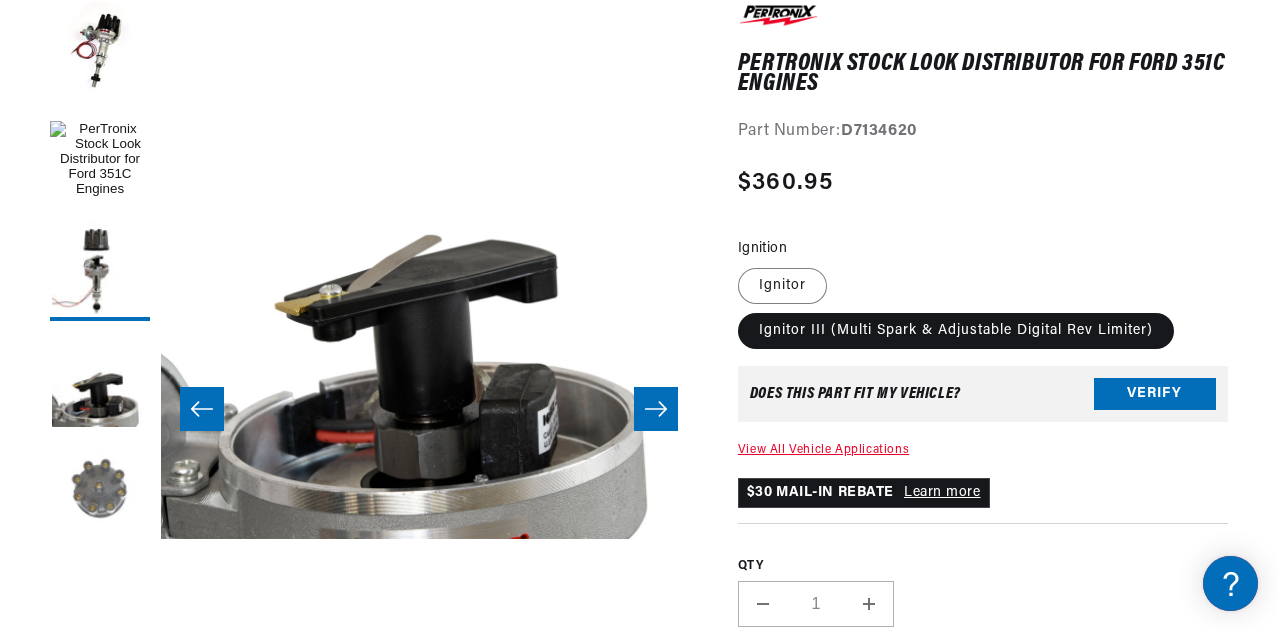 click at bounding box center [100, 491] 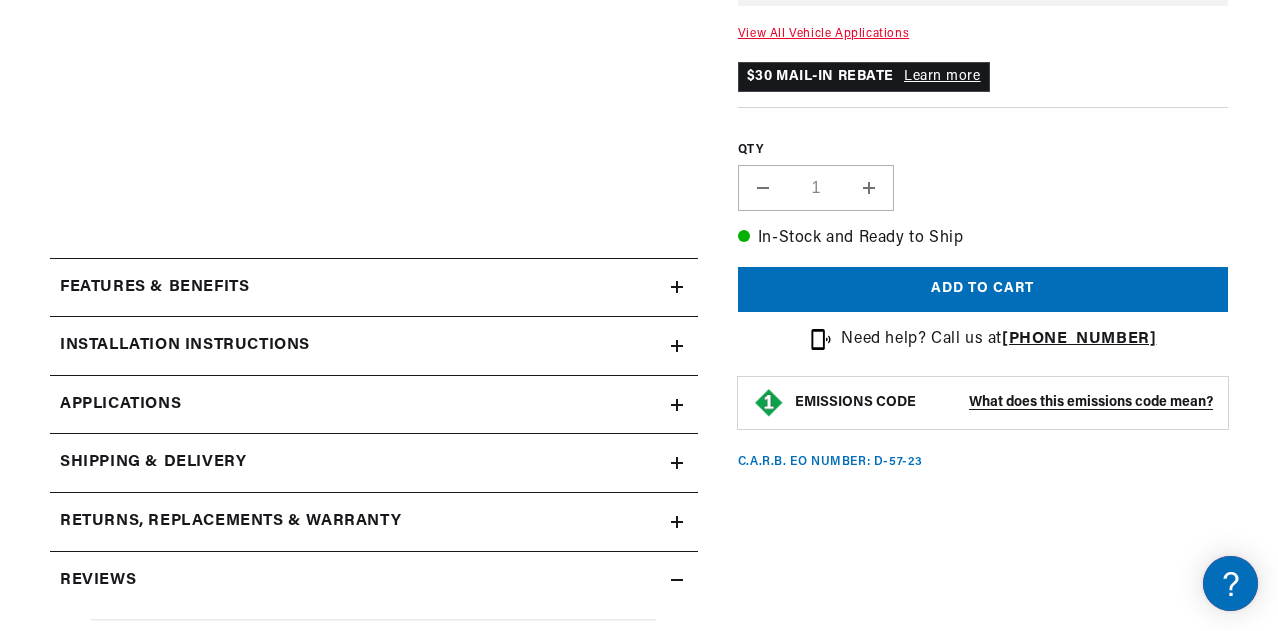 click on "Features & Benefits" at bounding box center (374, 288) 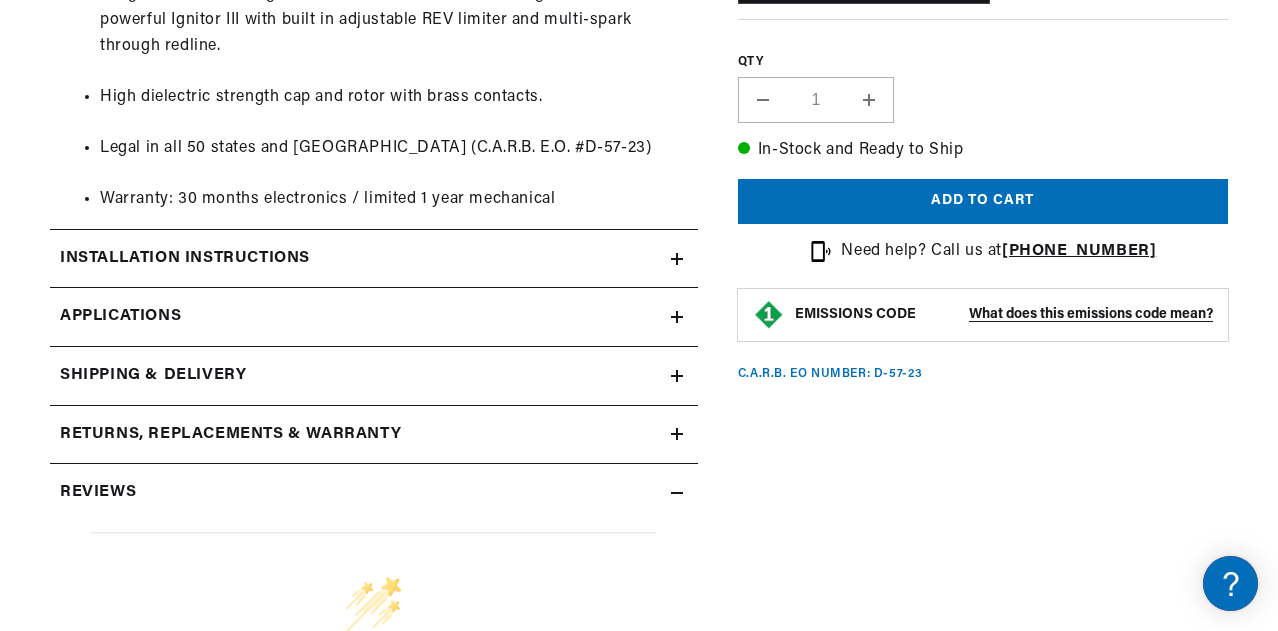 click on "Installation instructions" at bounding box center [374, -1012] 